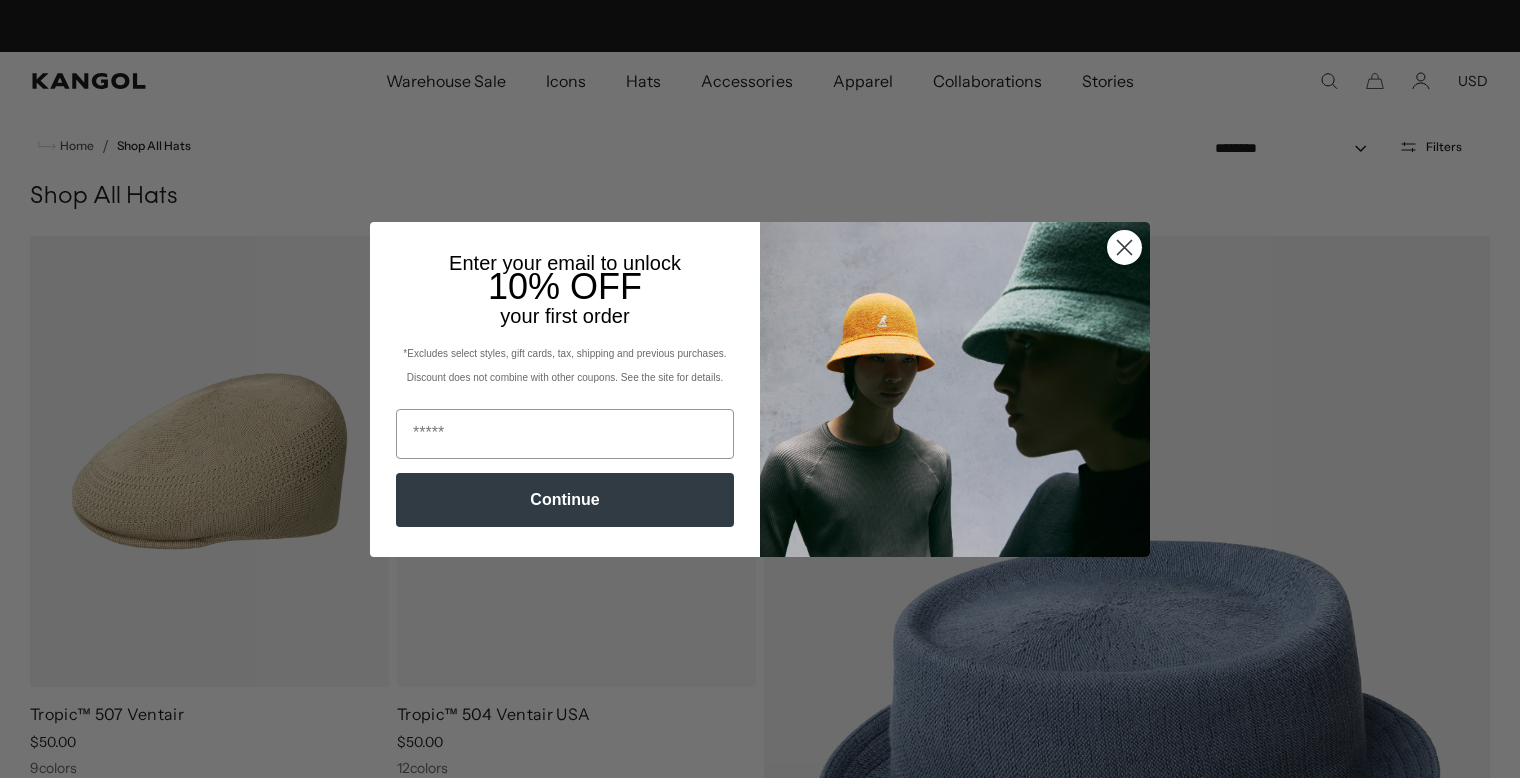 scroll, scrollTop: 0, scrollLeft: 0, axis: both 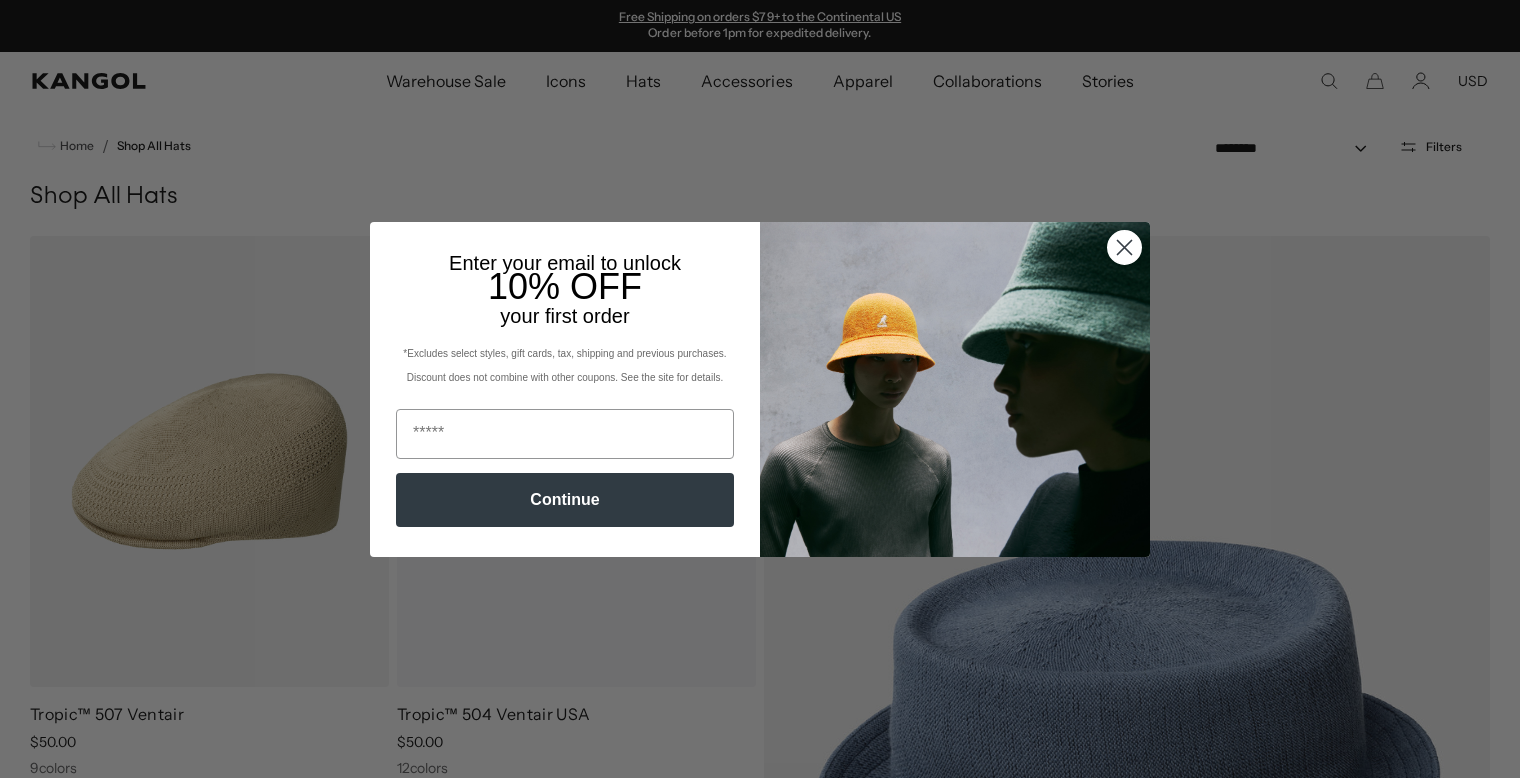 click at bounding box center [1124, 246] 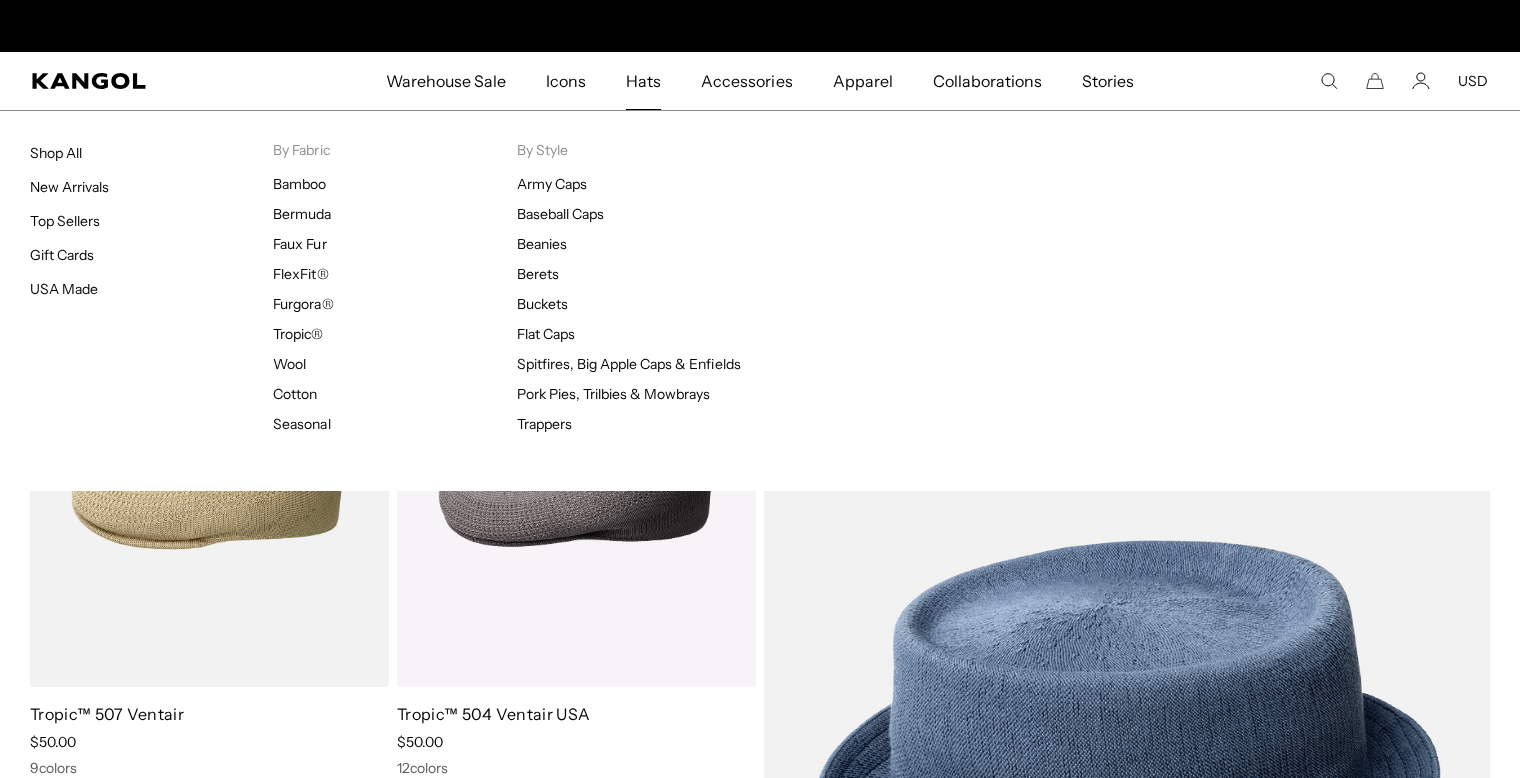 scroll, scrollTop: 0, scrollLeft: 0, axis: both 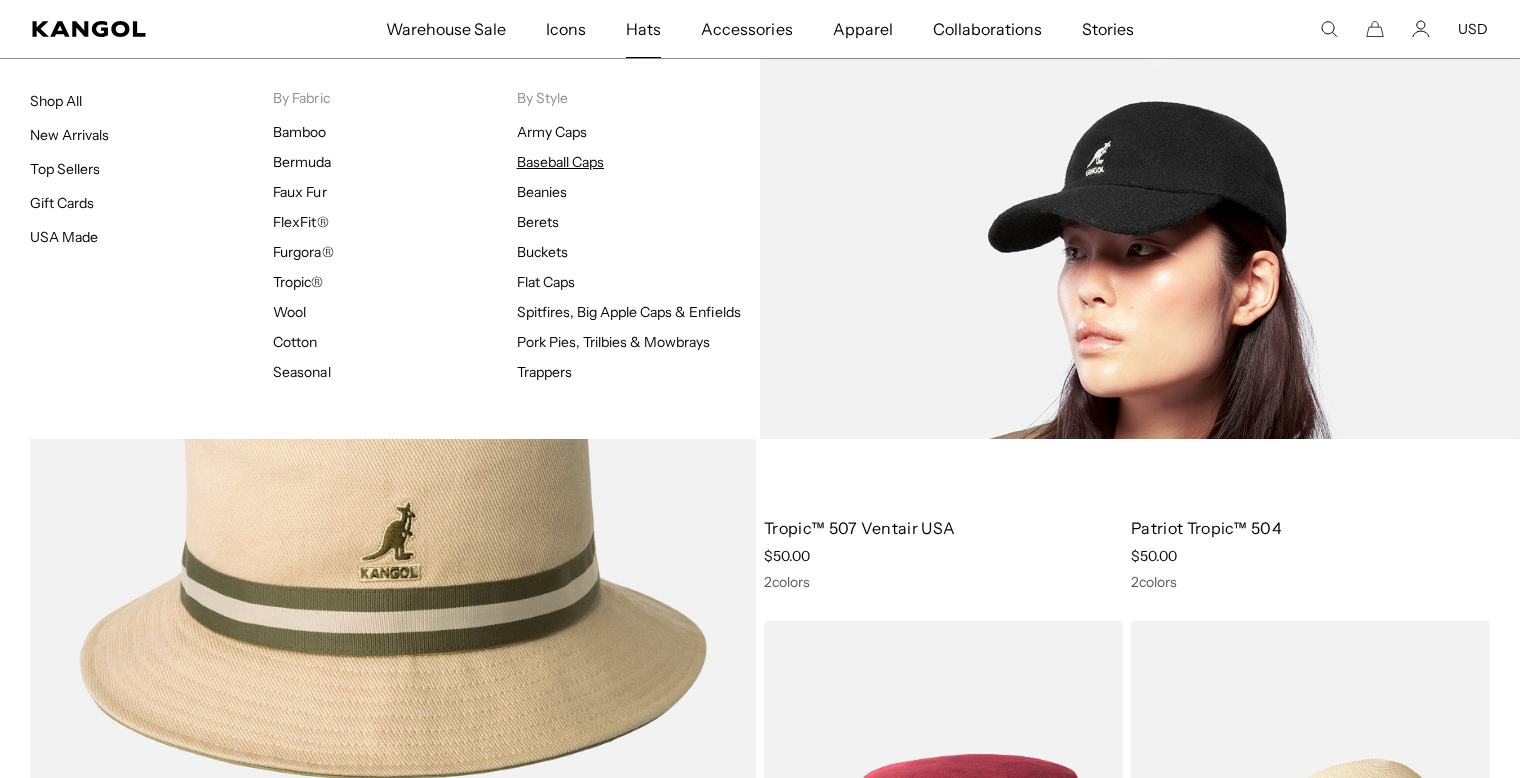 click on "Baseball Caps" at bounding box center [560, 162] 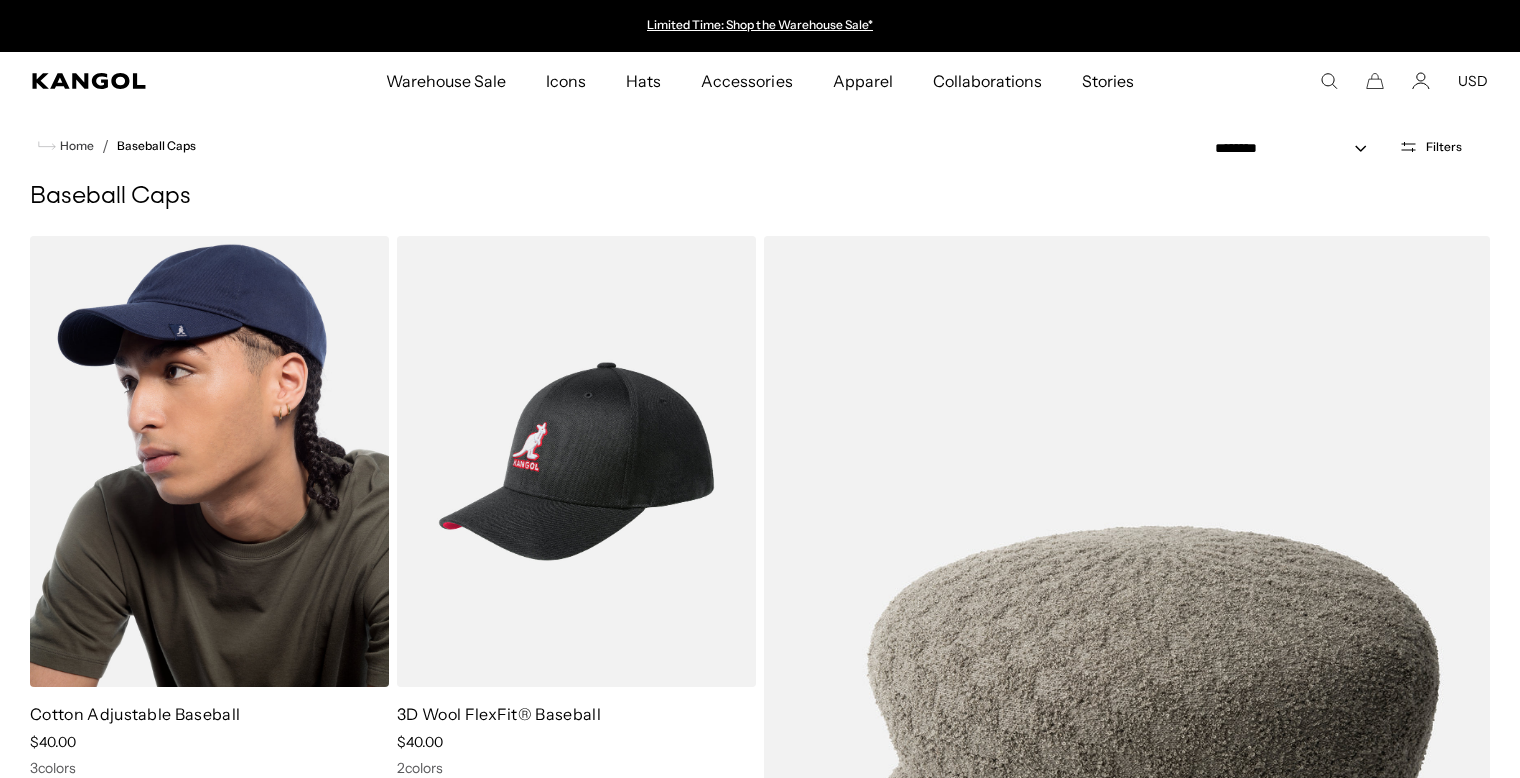 scroll, scrollTop: 300, scrollLeft: 0, axis: vertical 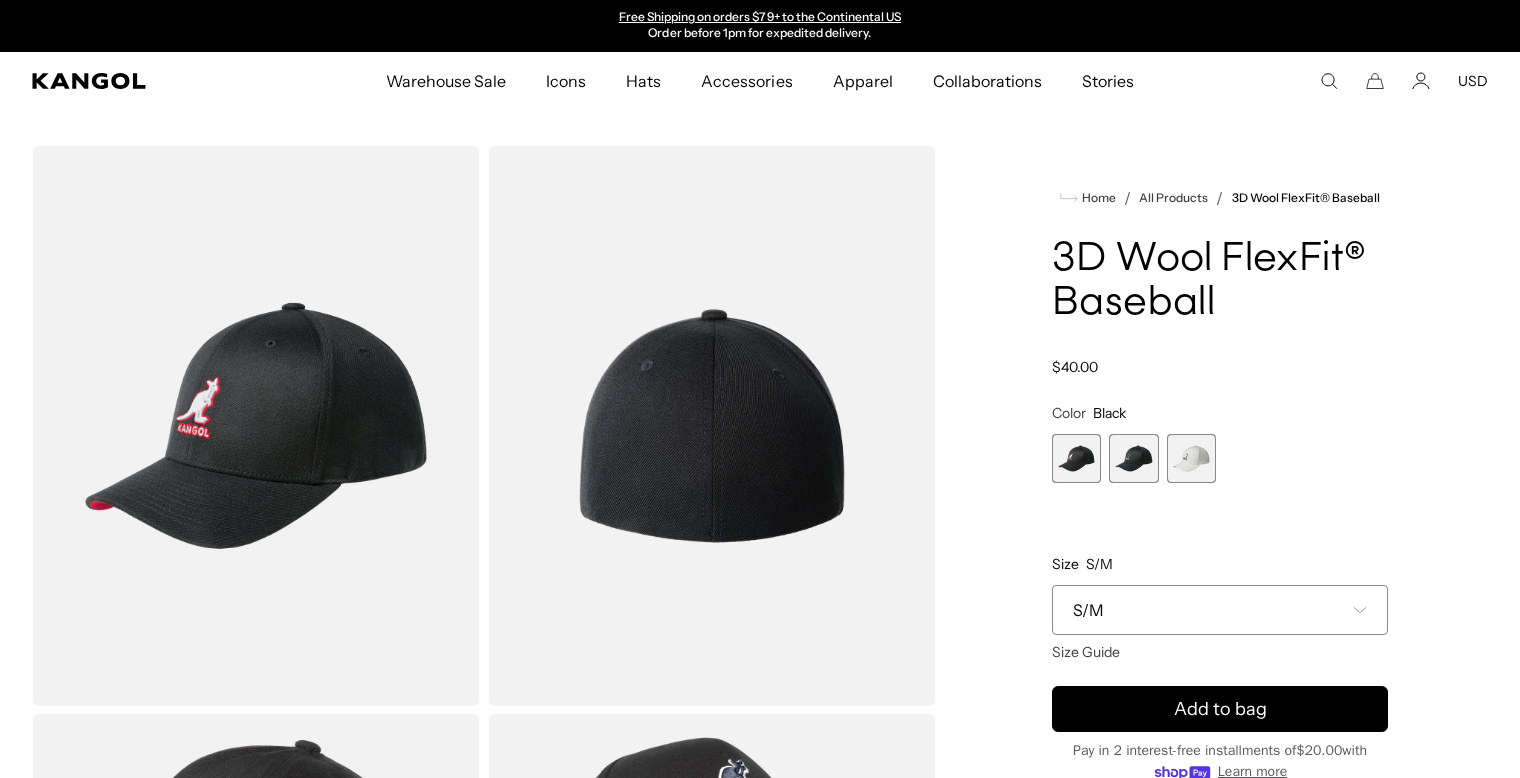 click at bounding box center (1133, 458) 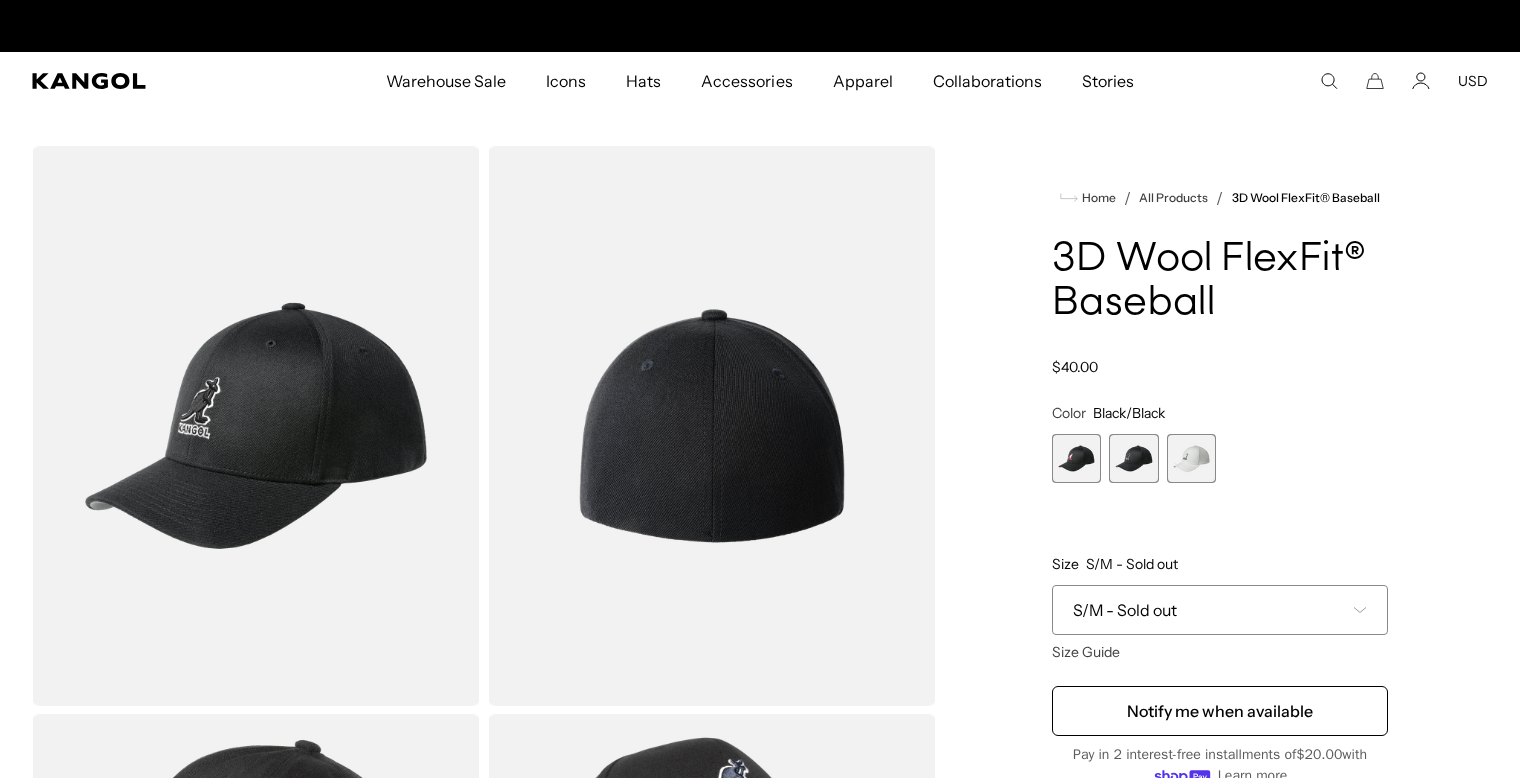 scroll, scrollTop: 0, scrollLeft: 412, axis: horizontal 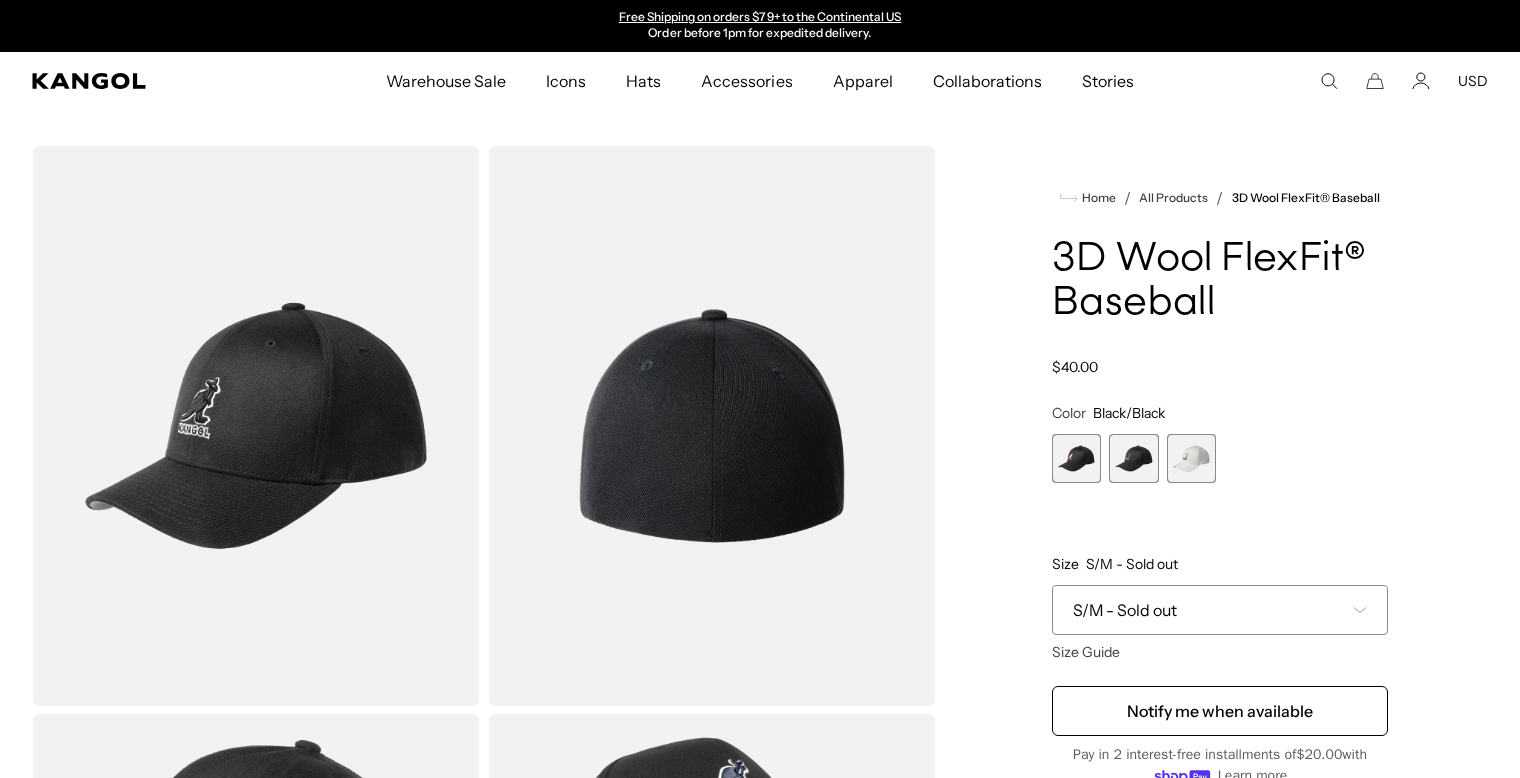 click at bounding box center (1191, 458) 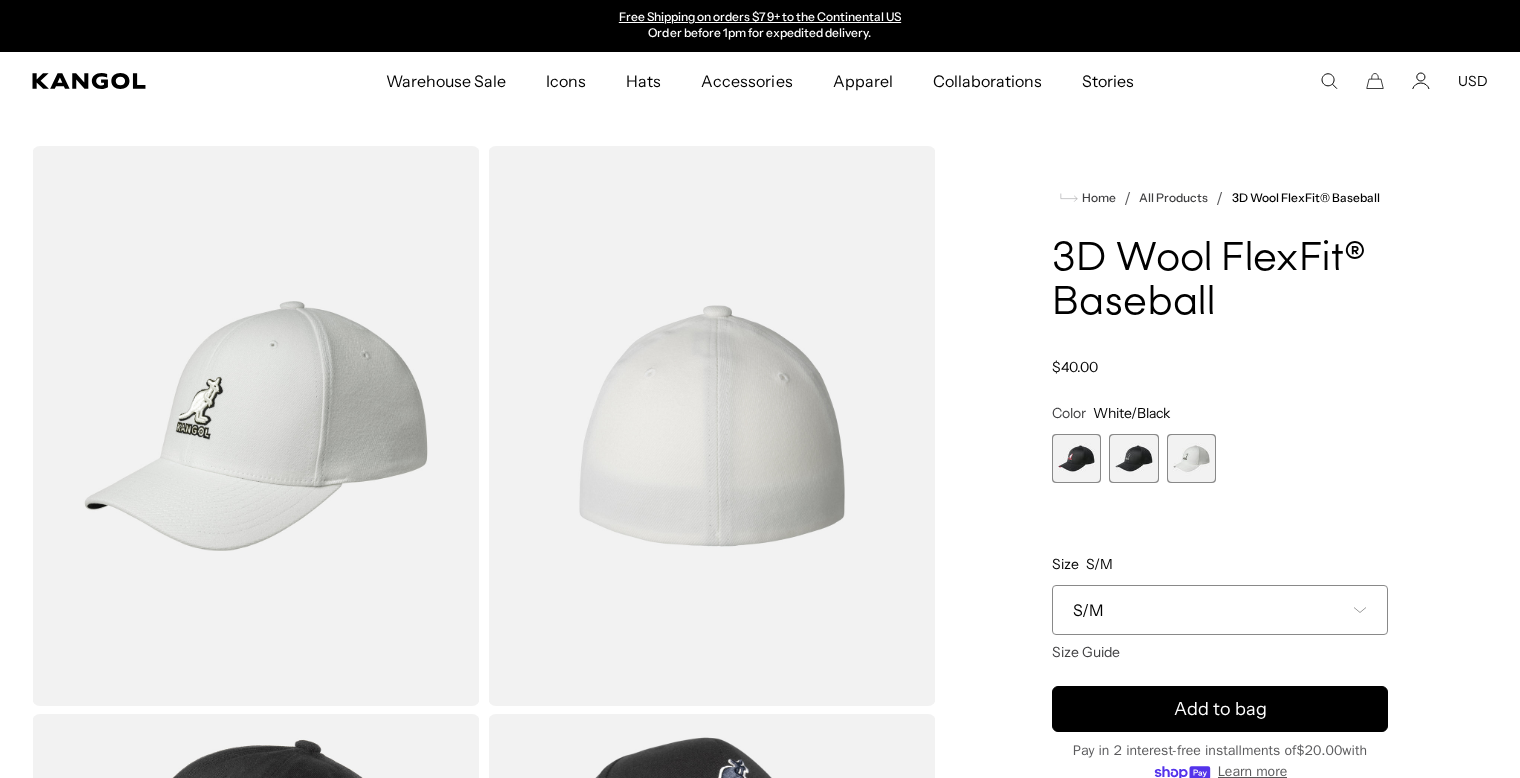 click at bounding box center [1133, 458] 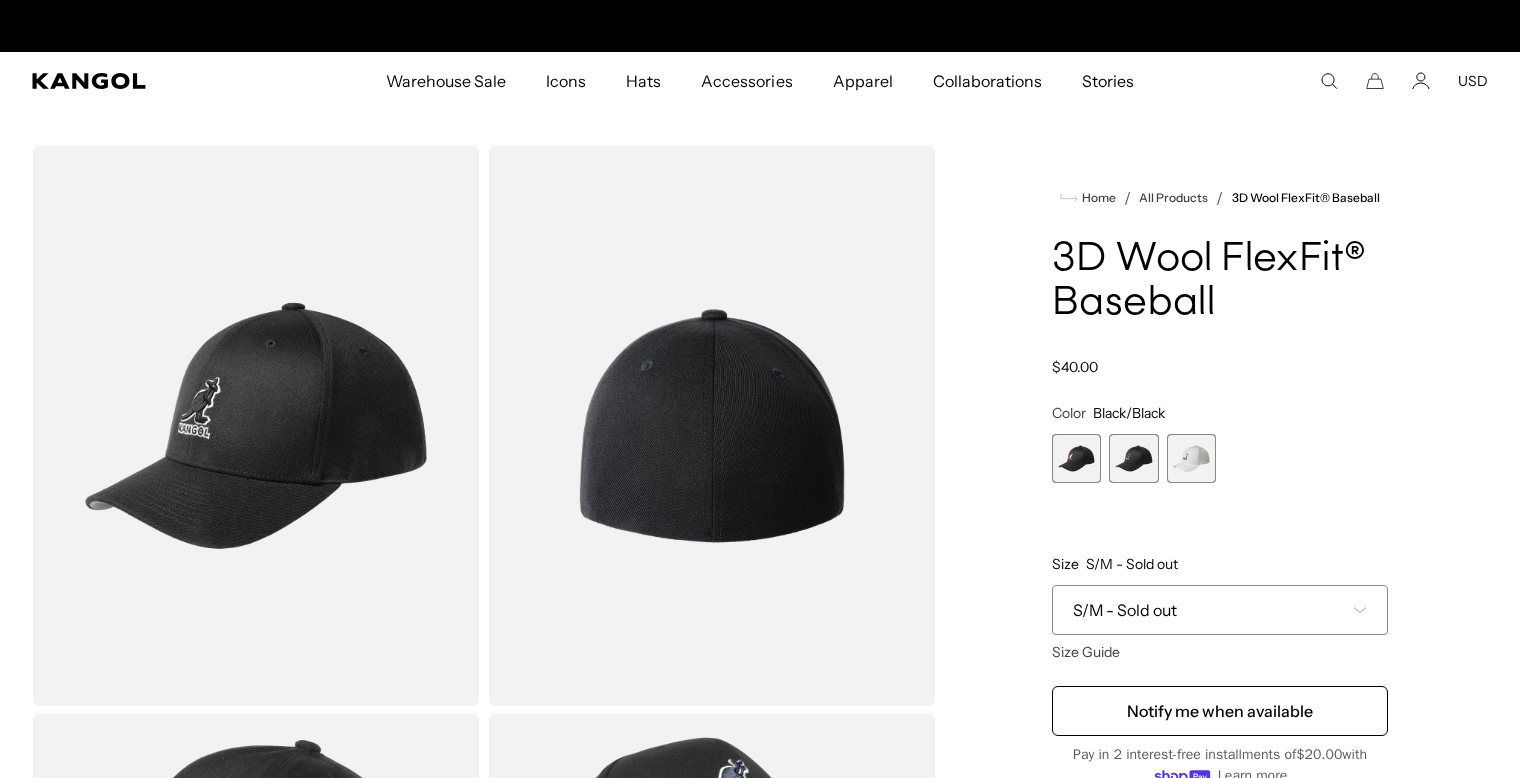 scroll, scrollTop: 0, scrollLeft: 0, axis: both 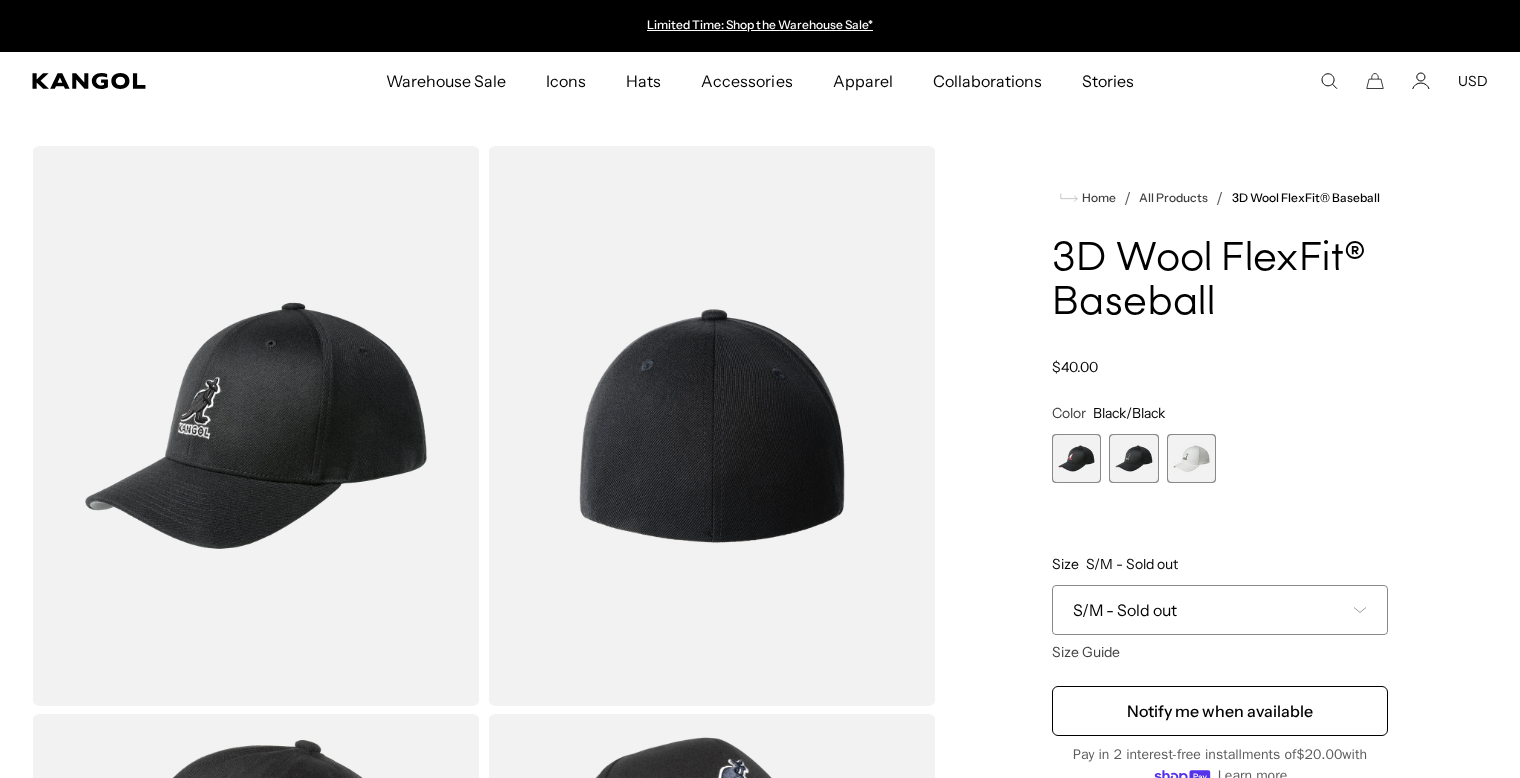 click at bounding box center (1076, 458) 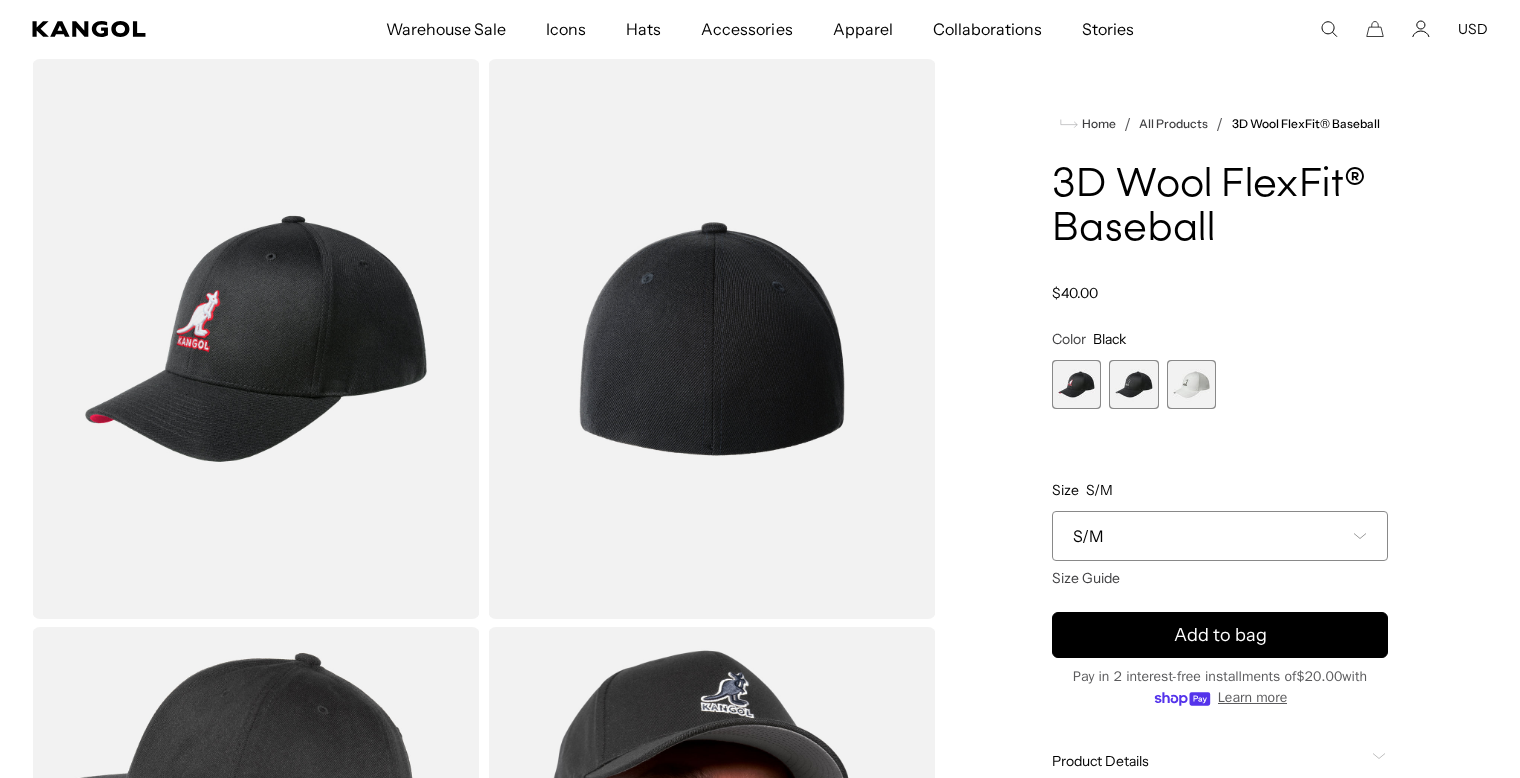 scroll, scrollTop: 299, scrollLeft: 0, axis: vertical 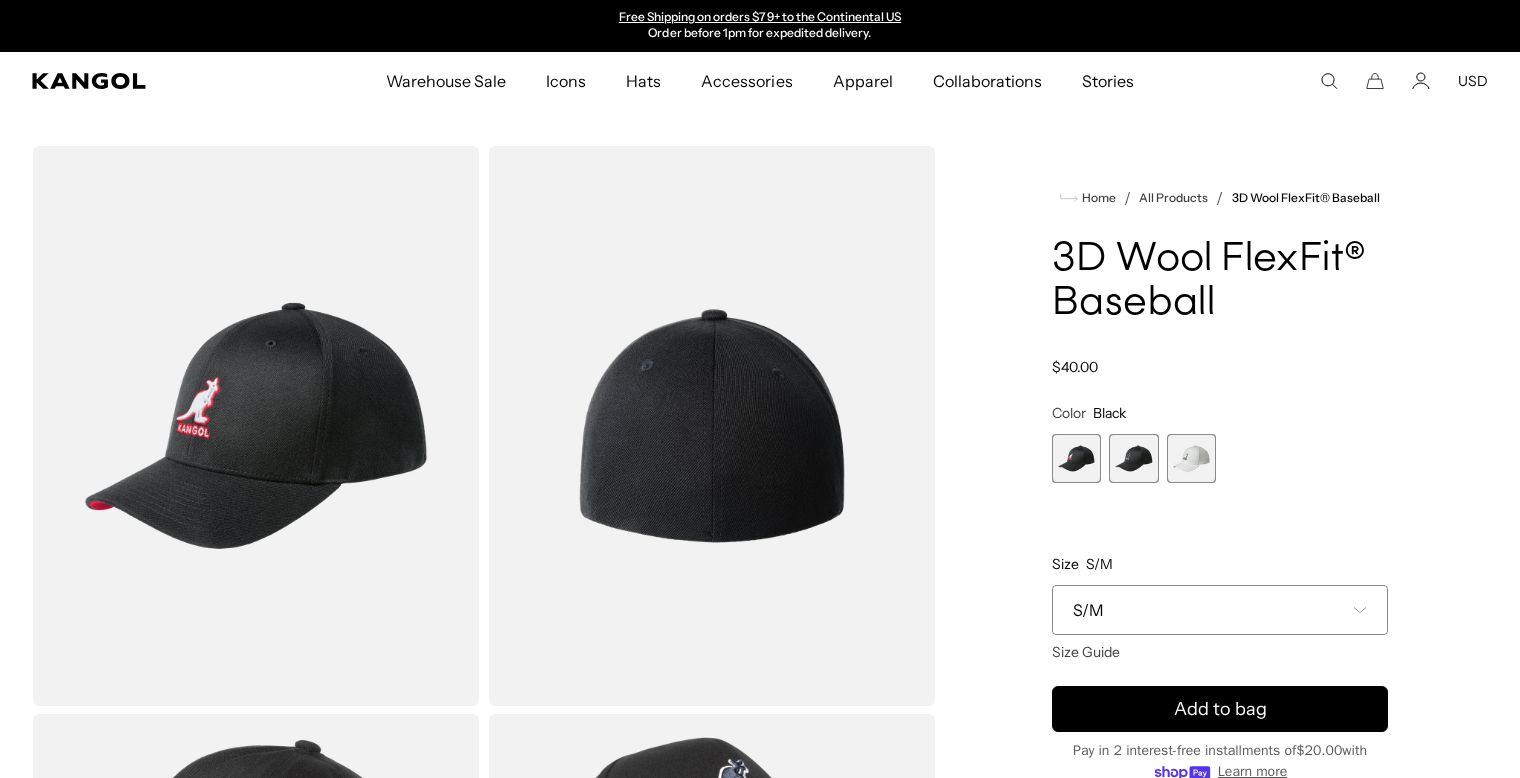 click at bounding box center [1133, 458] 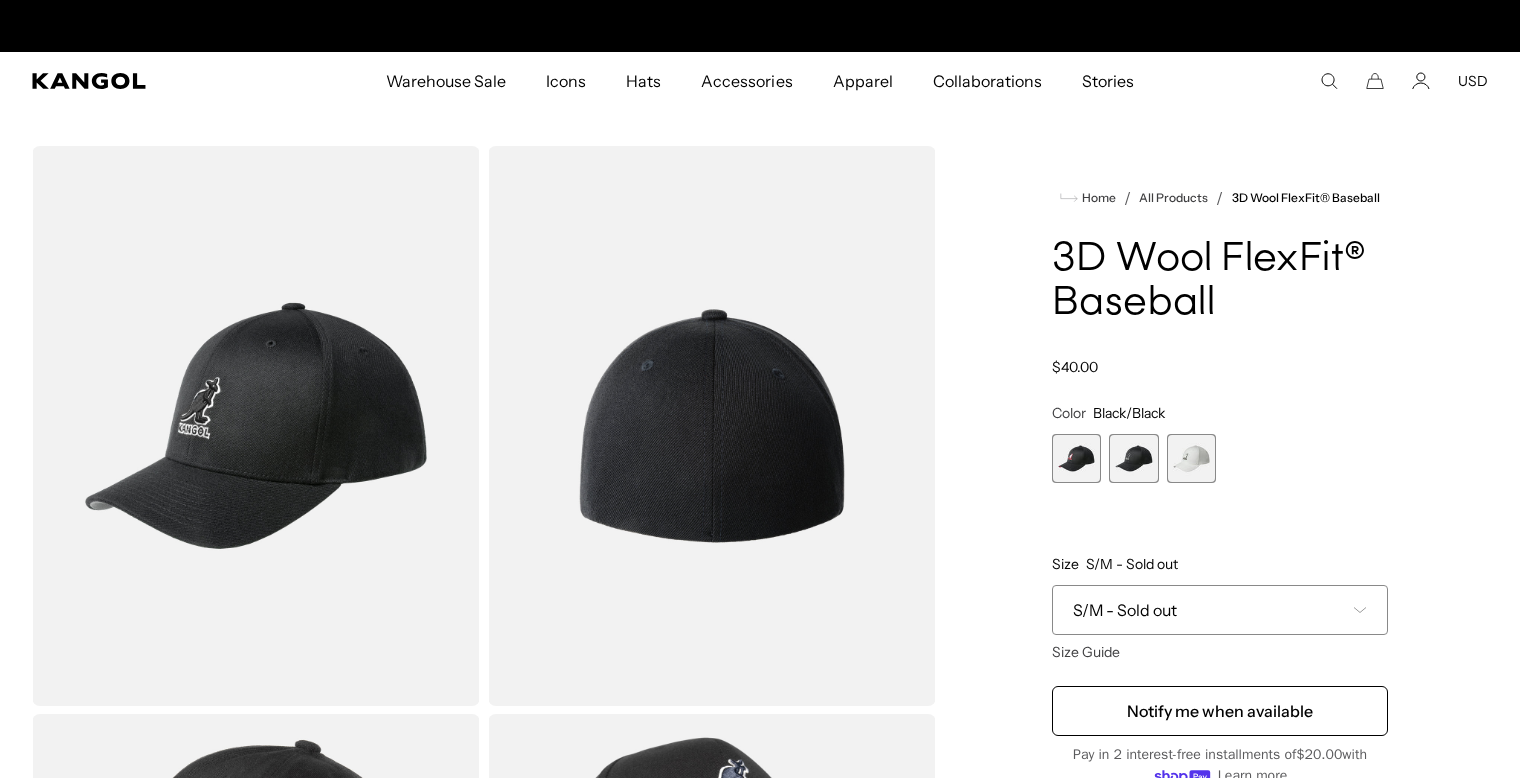 scroll, scrollTop: 0, scrollLeft: 0, axis: both 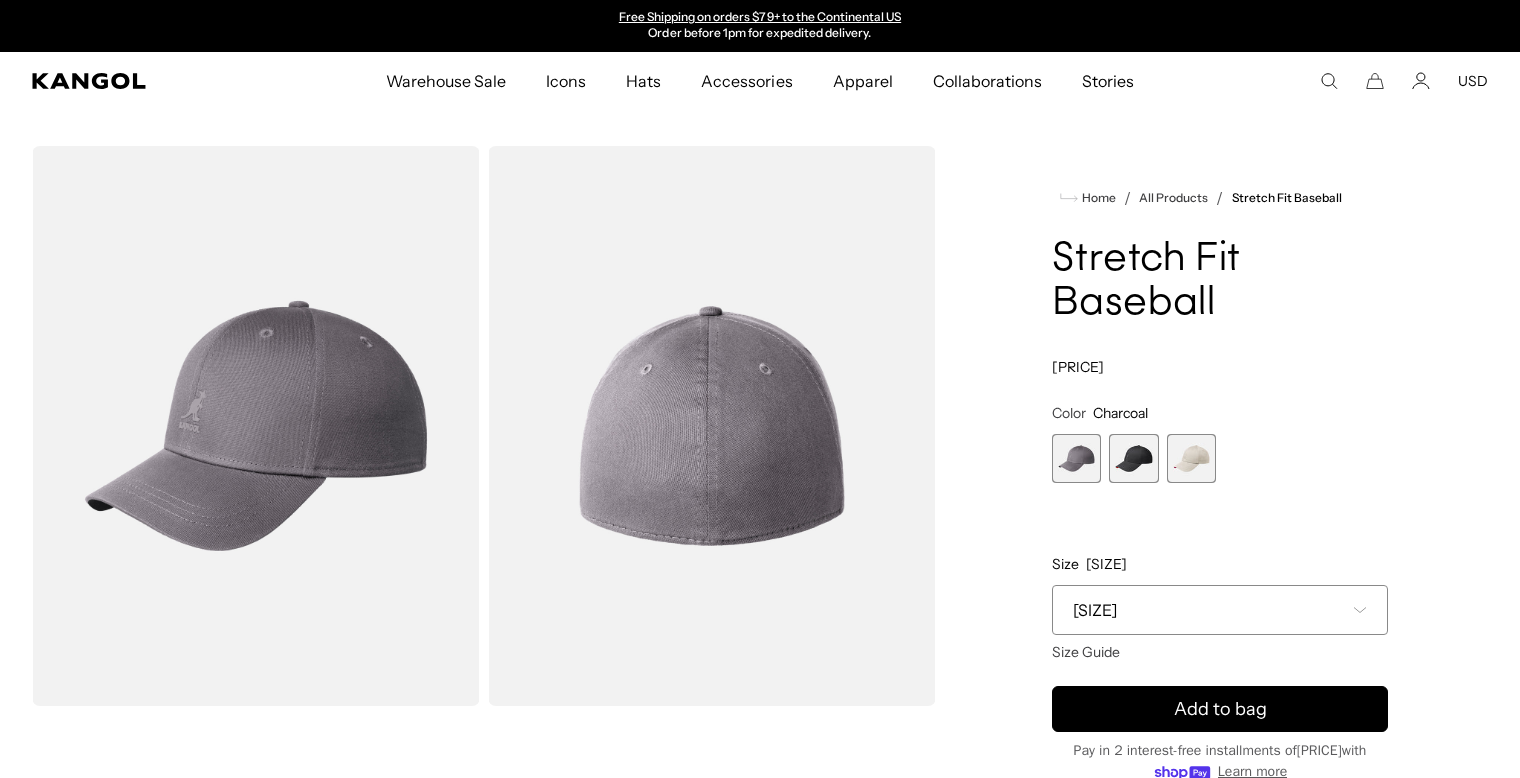 click at bounding box center [1133, 458] 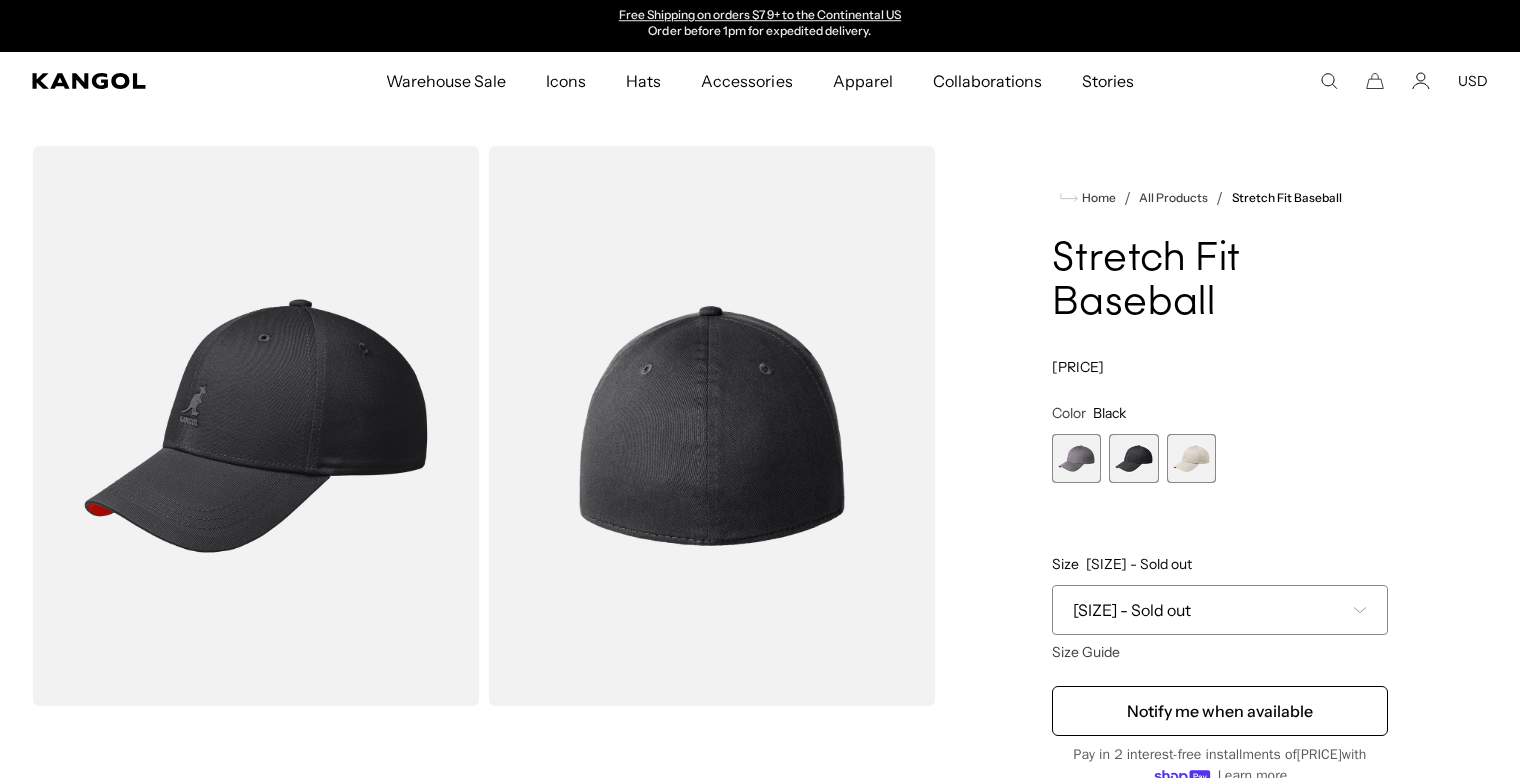 scroll, scrollTop: 0, scrollLeft: 0, axis: both 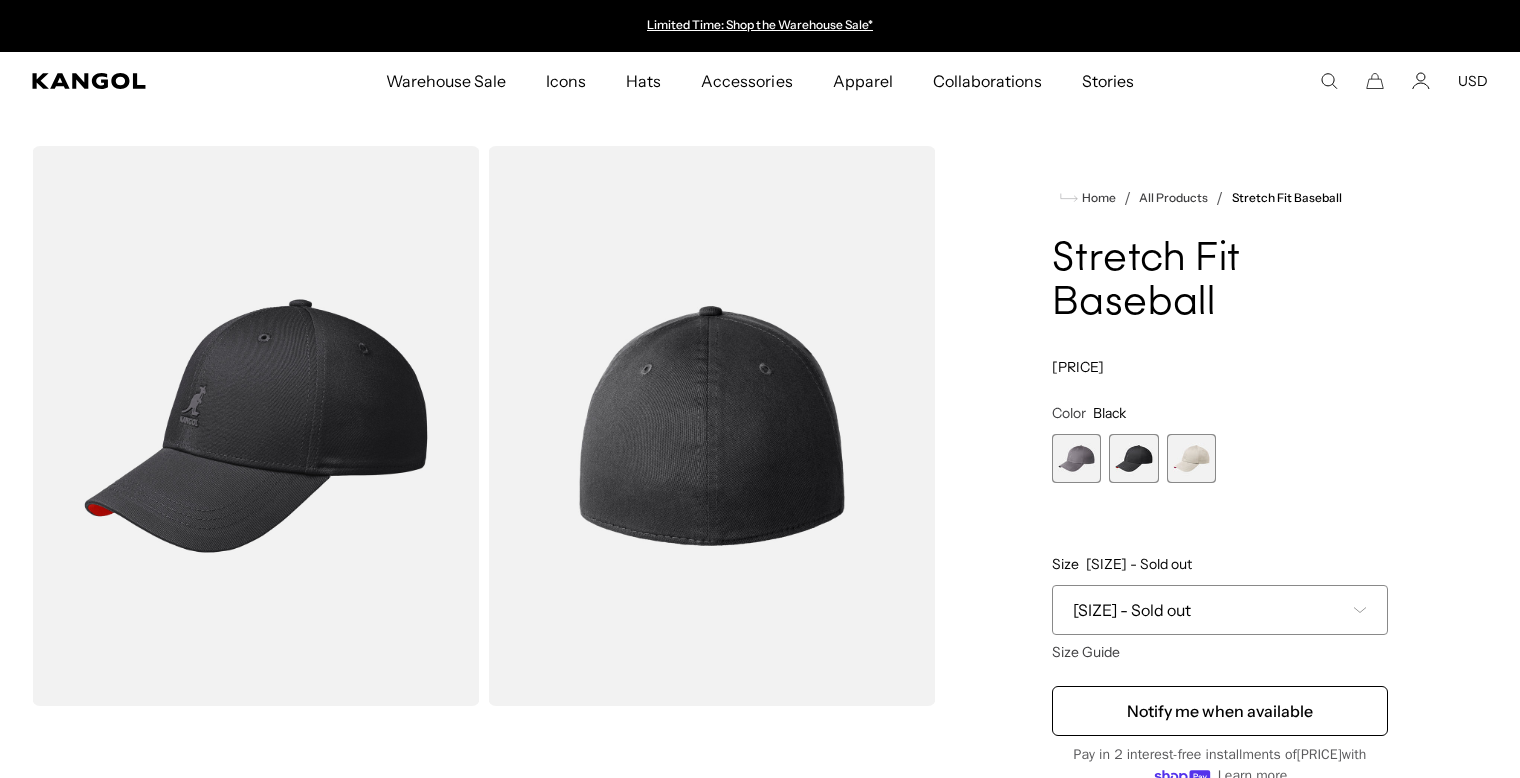 click at bounding box center [1076, 458] 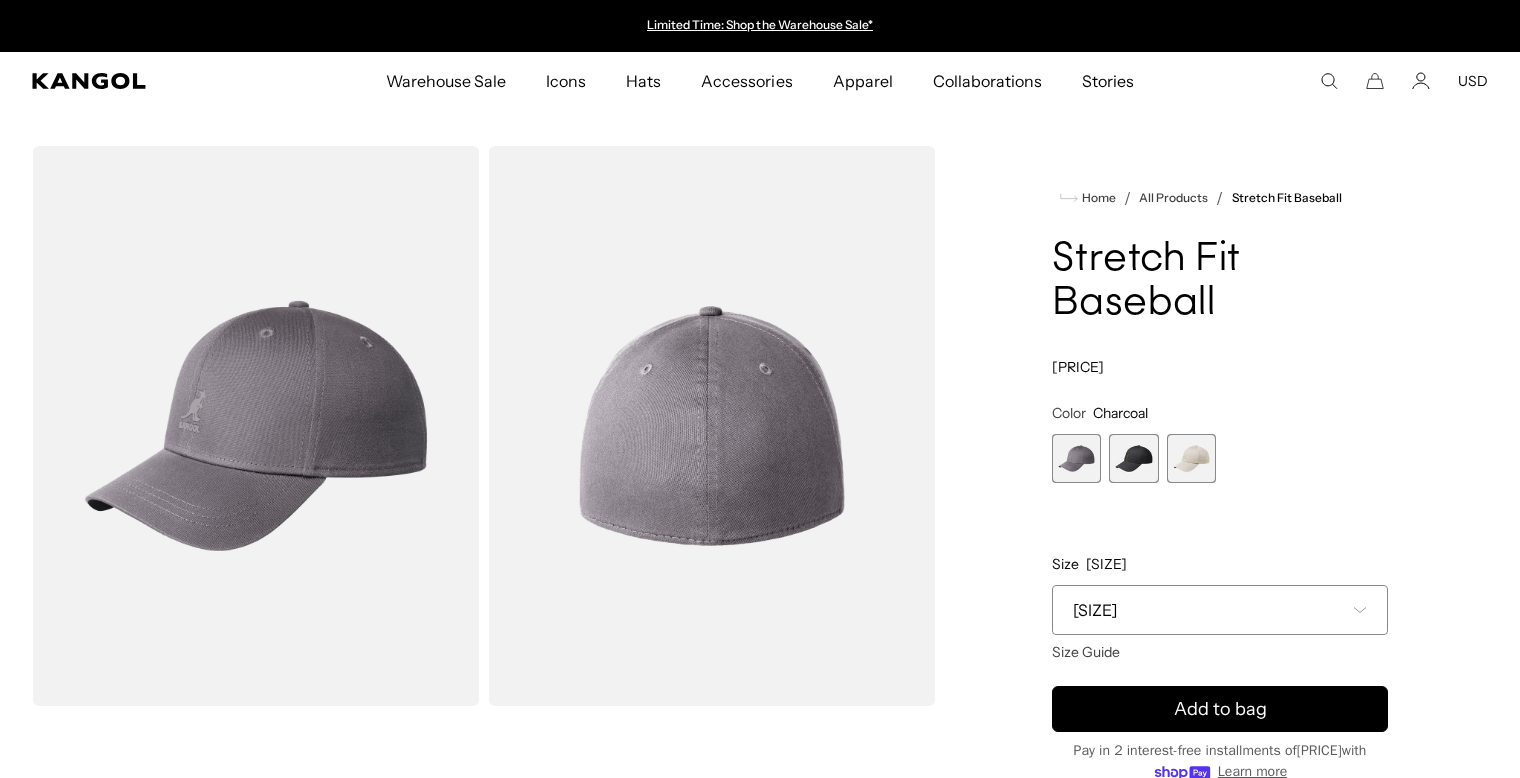 click at bounding box center (1133, 458) 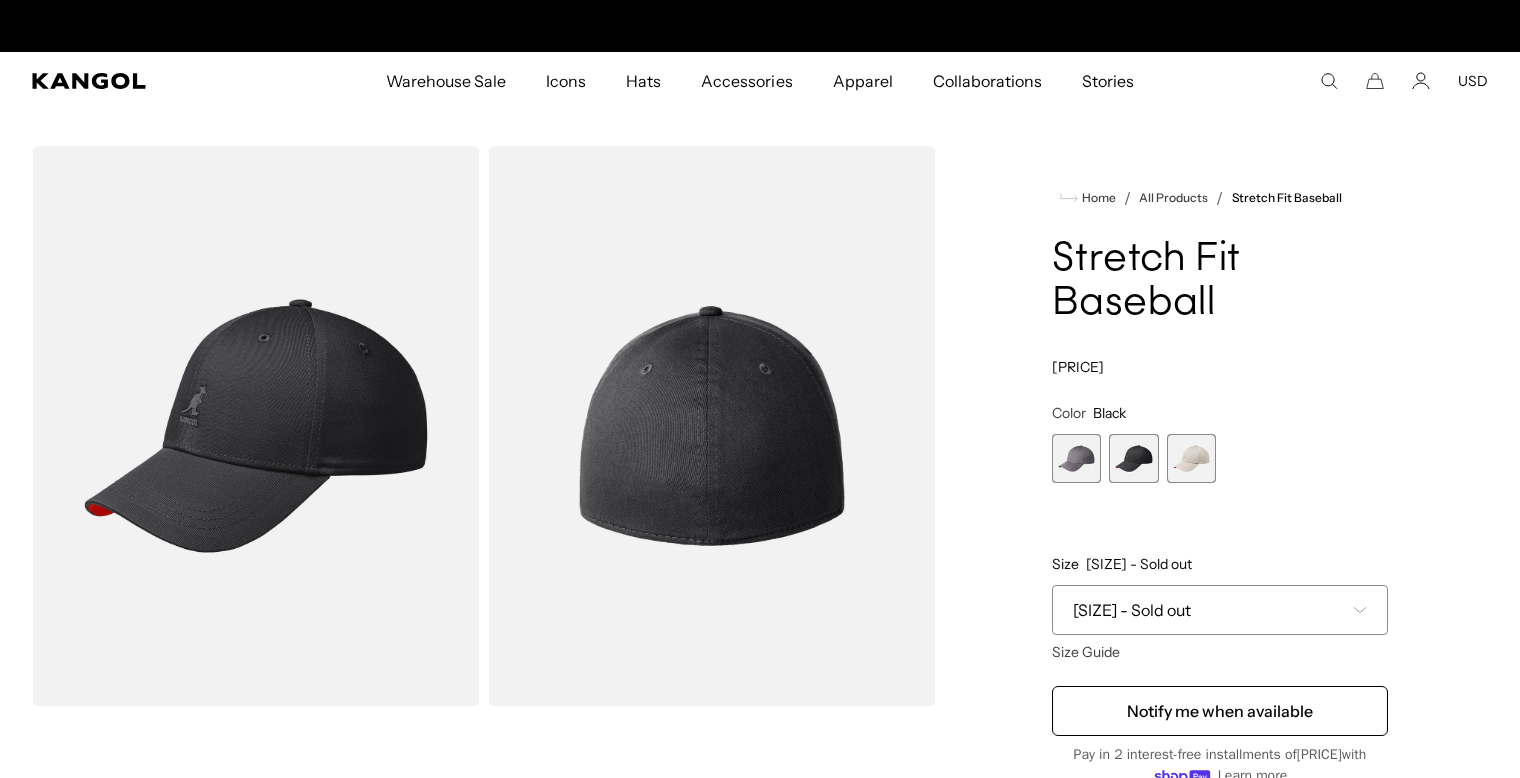 click at bounding box center (1076, 458) 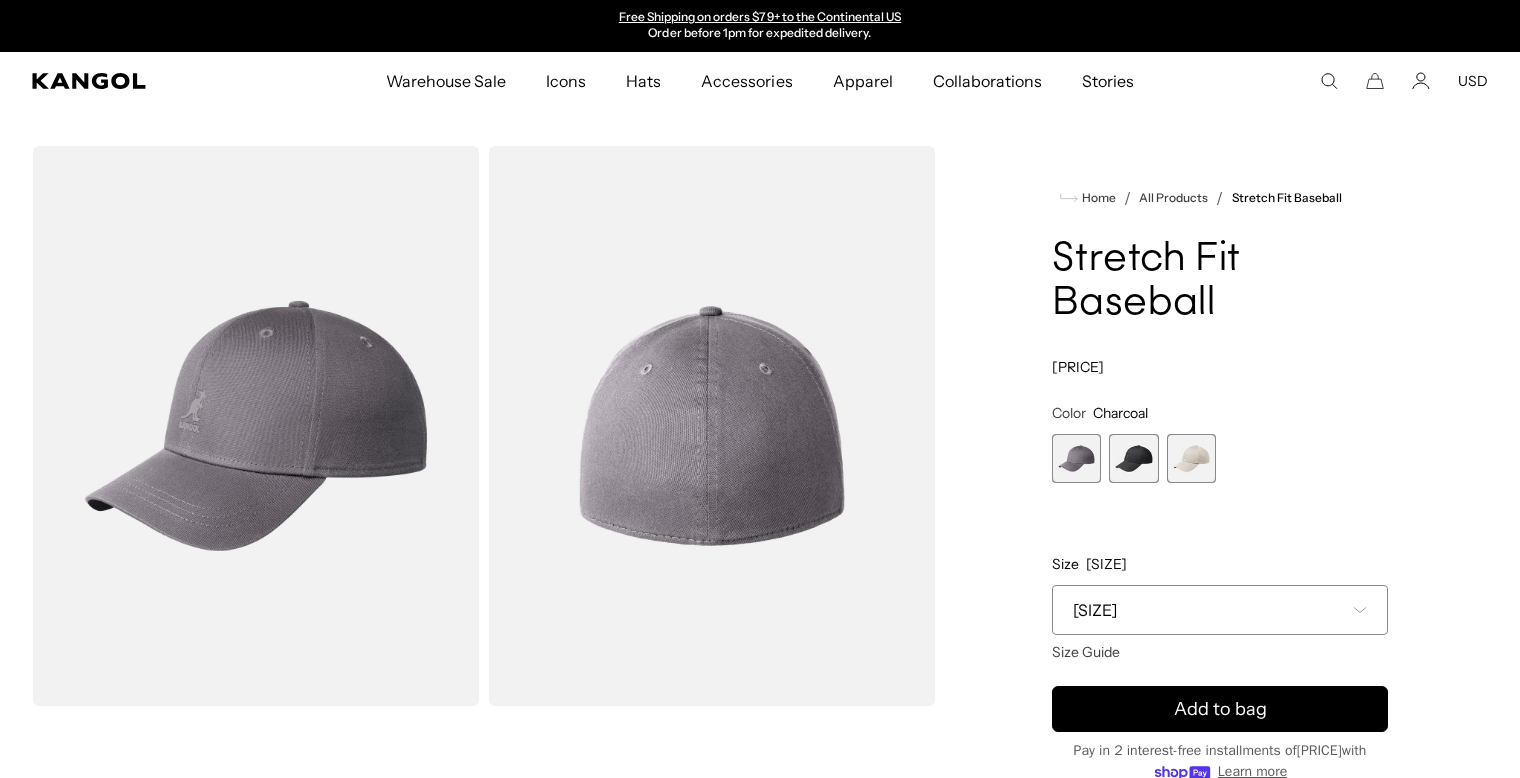 click at bounding box center [1133, 458] 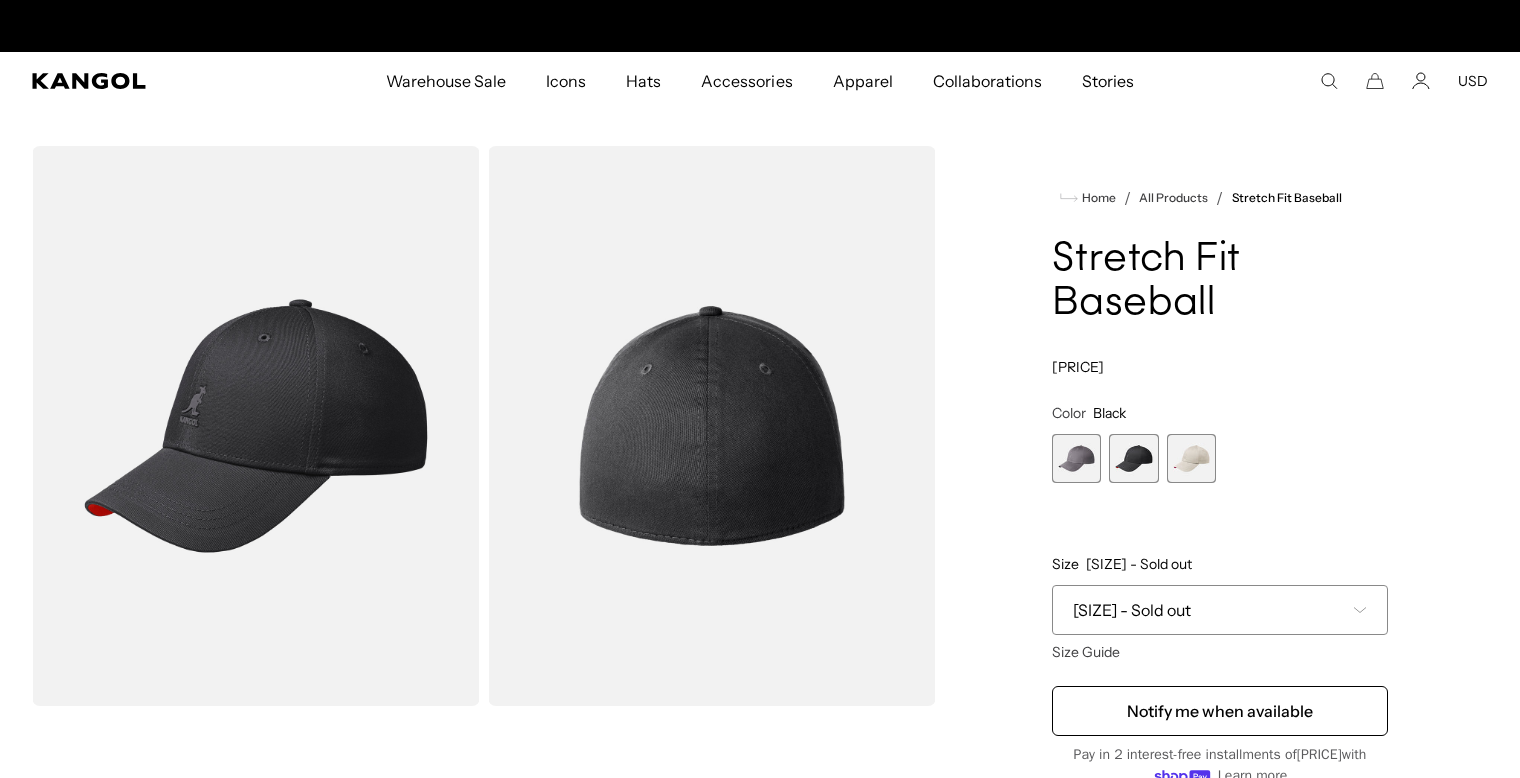 scroll, scrollTop: 0, scrollLeft: 0, axis: both 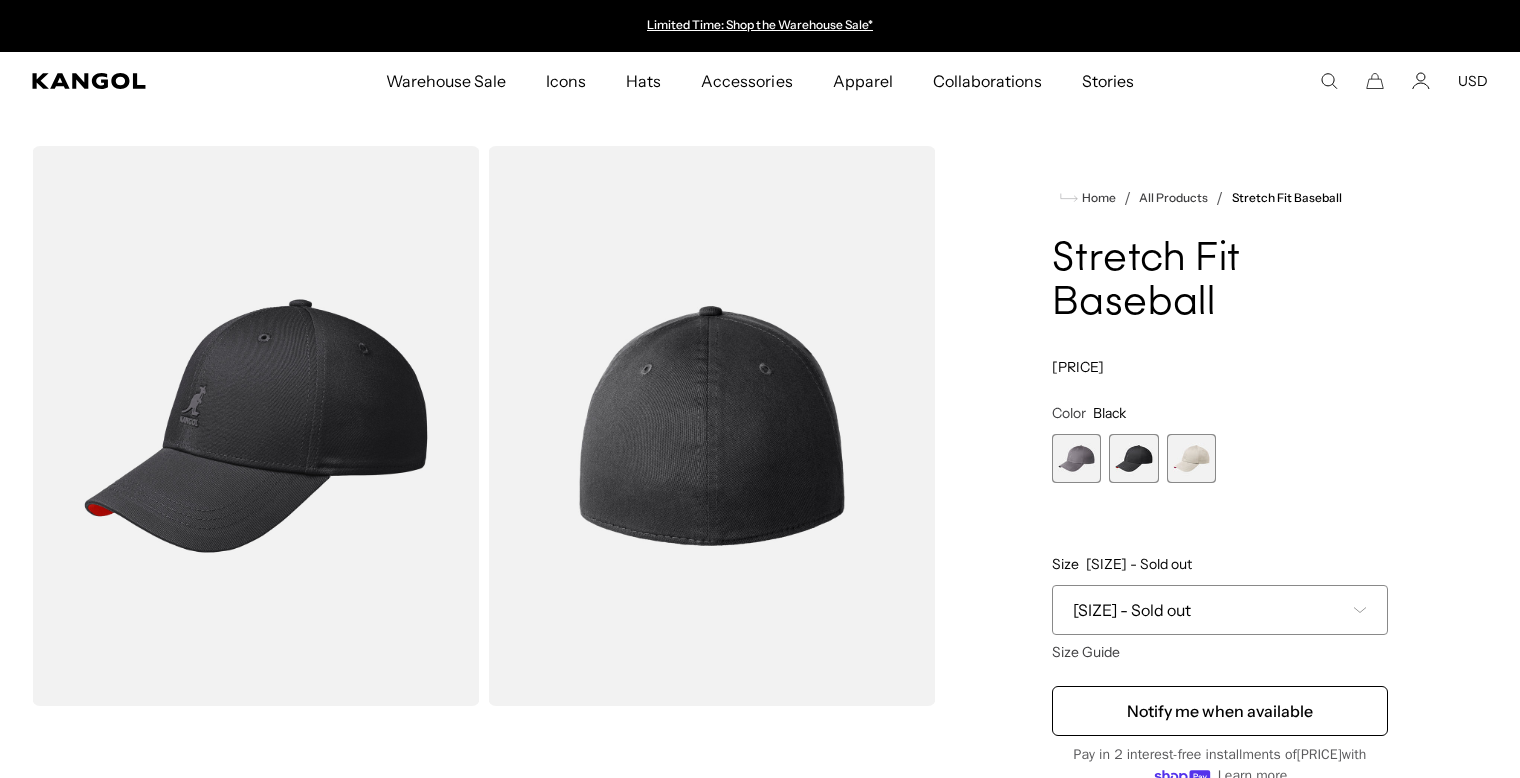 click at bounding box center [1076, 458] 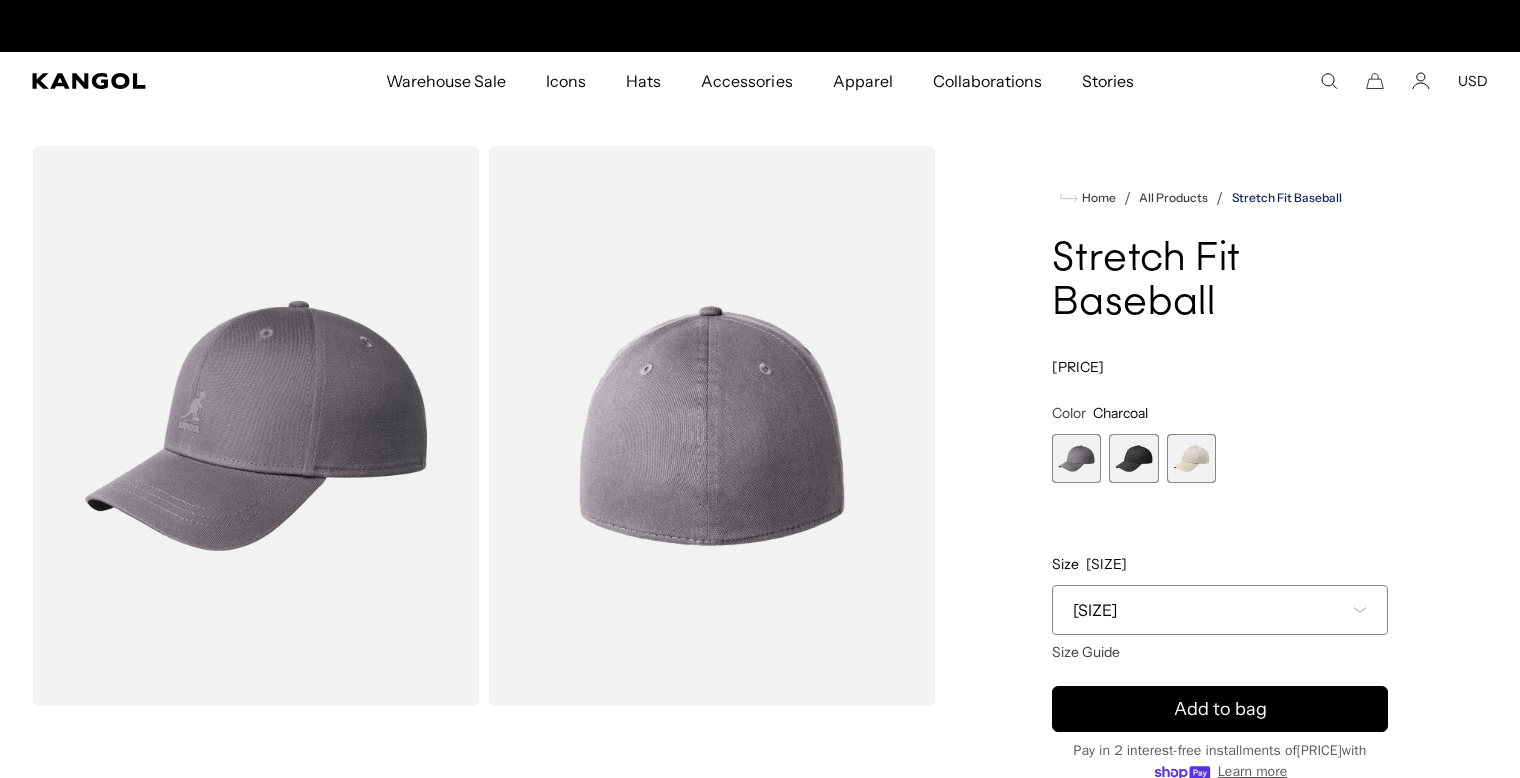 scroll, scrollTop: 0, scrollLeft: 412, axis: horizontal 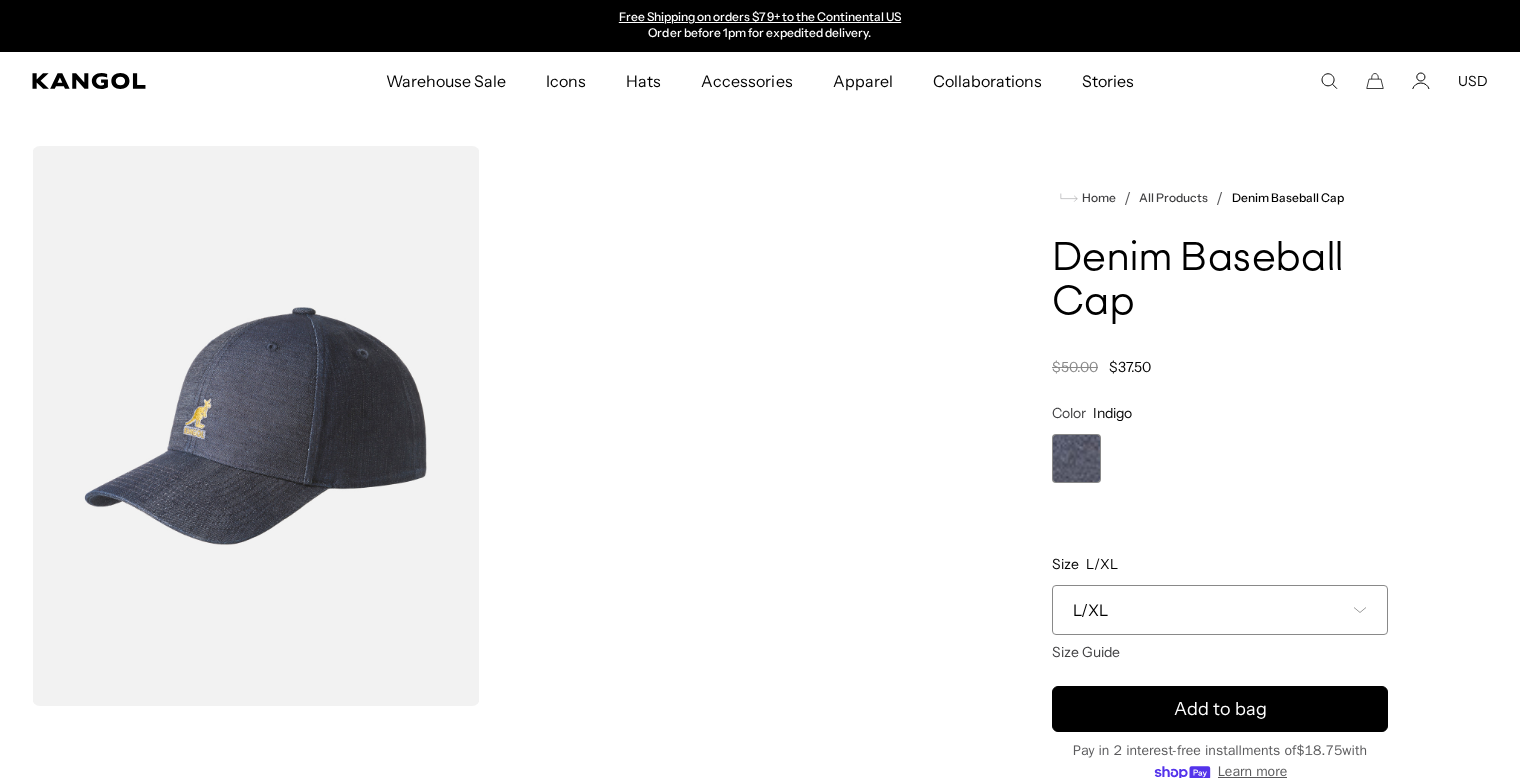 click on "L/XL" at bounding box center [1220, 610] 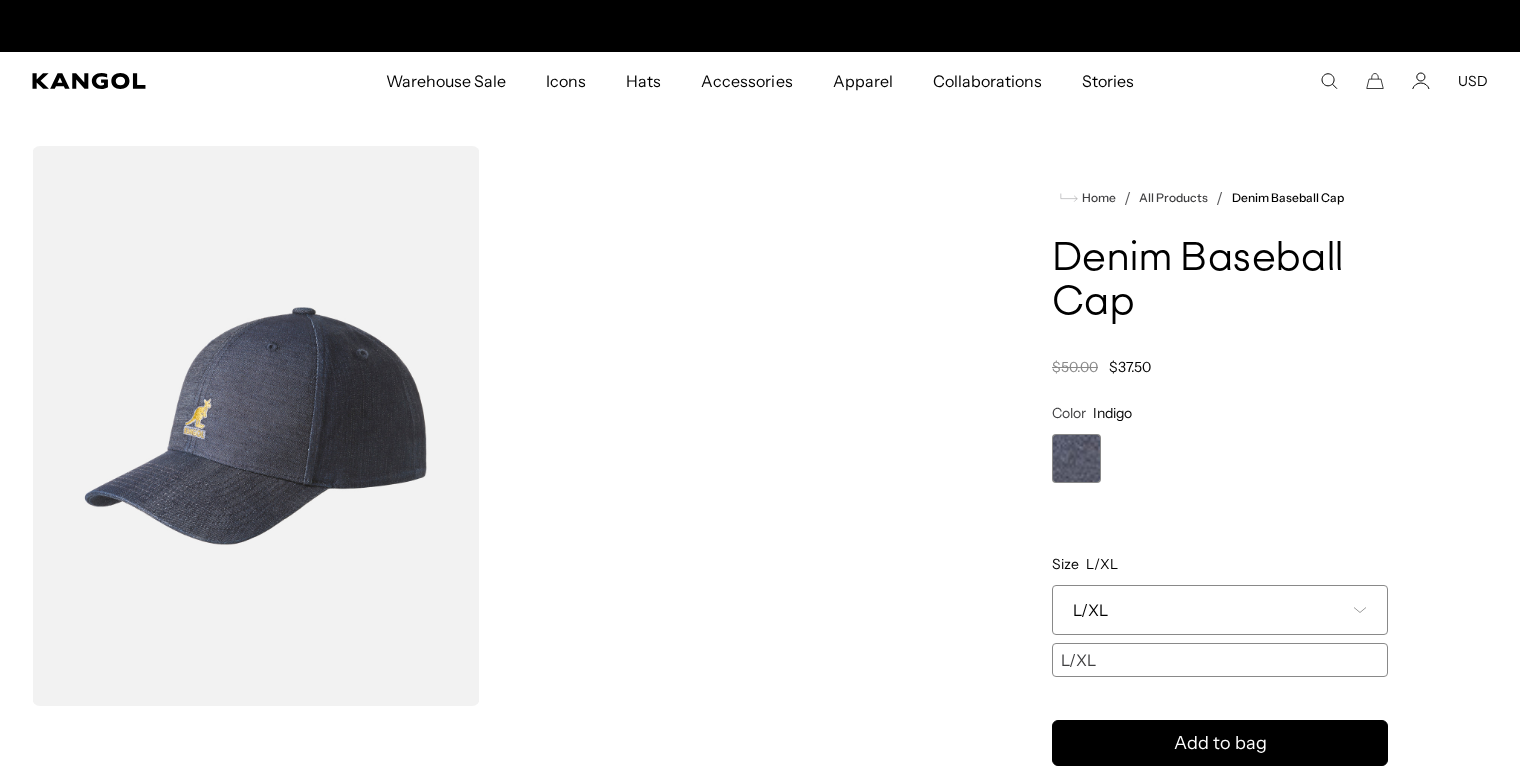 scroll, scrollTop: 0, scrollLeft: 0, axis: both 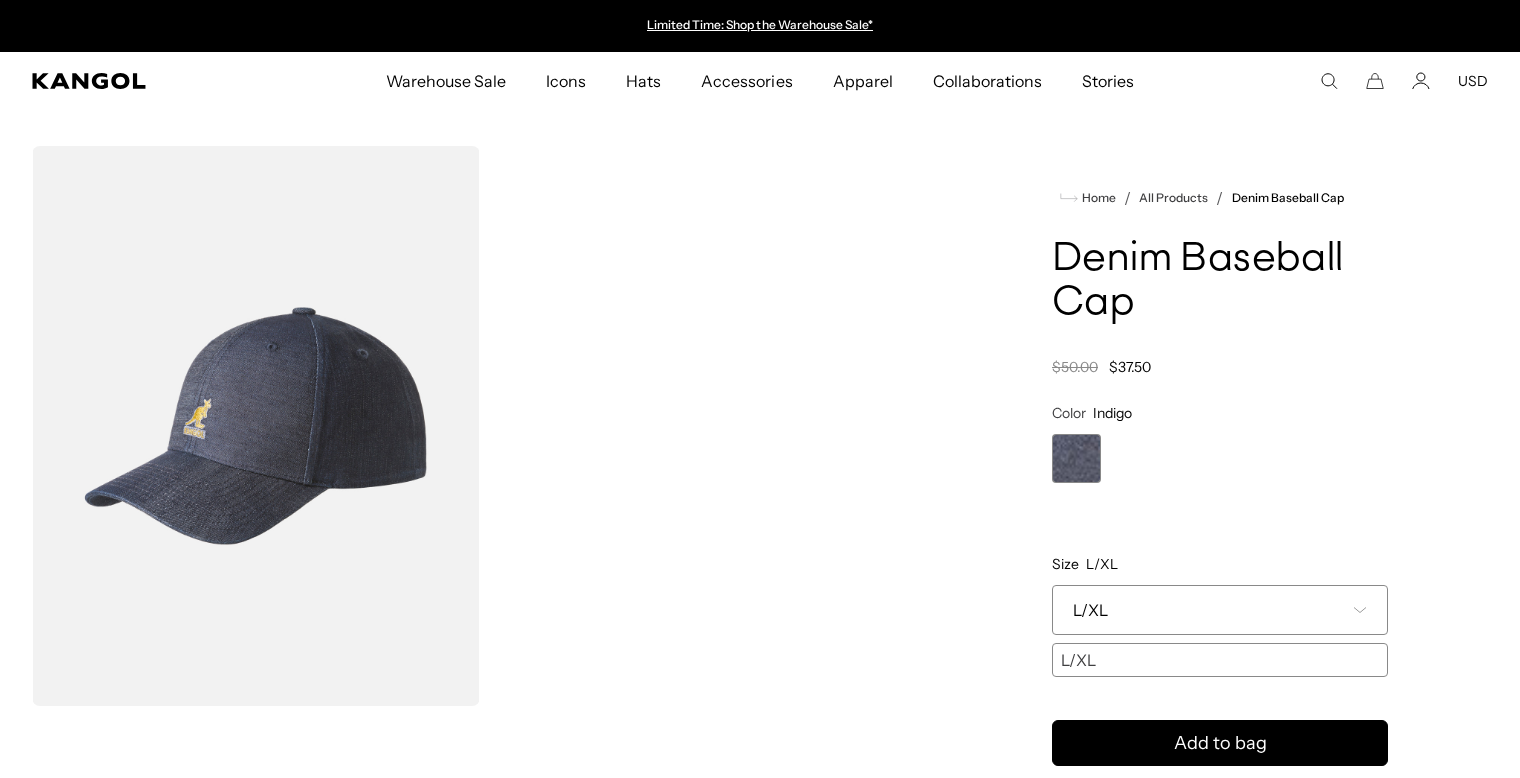 click on "Size
L/XL
Select a size
L/XL
Size Guide
S/M - Sold out
L/XL
S/M L/XL" at bounding box center [1220, 540] 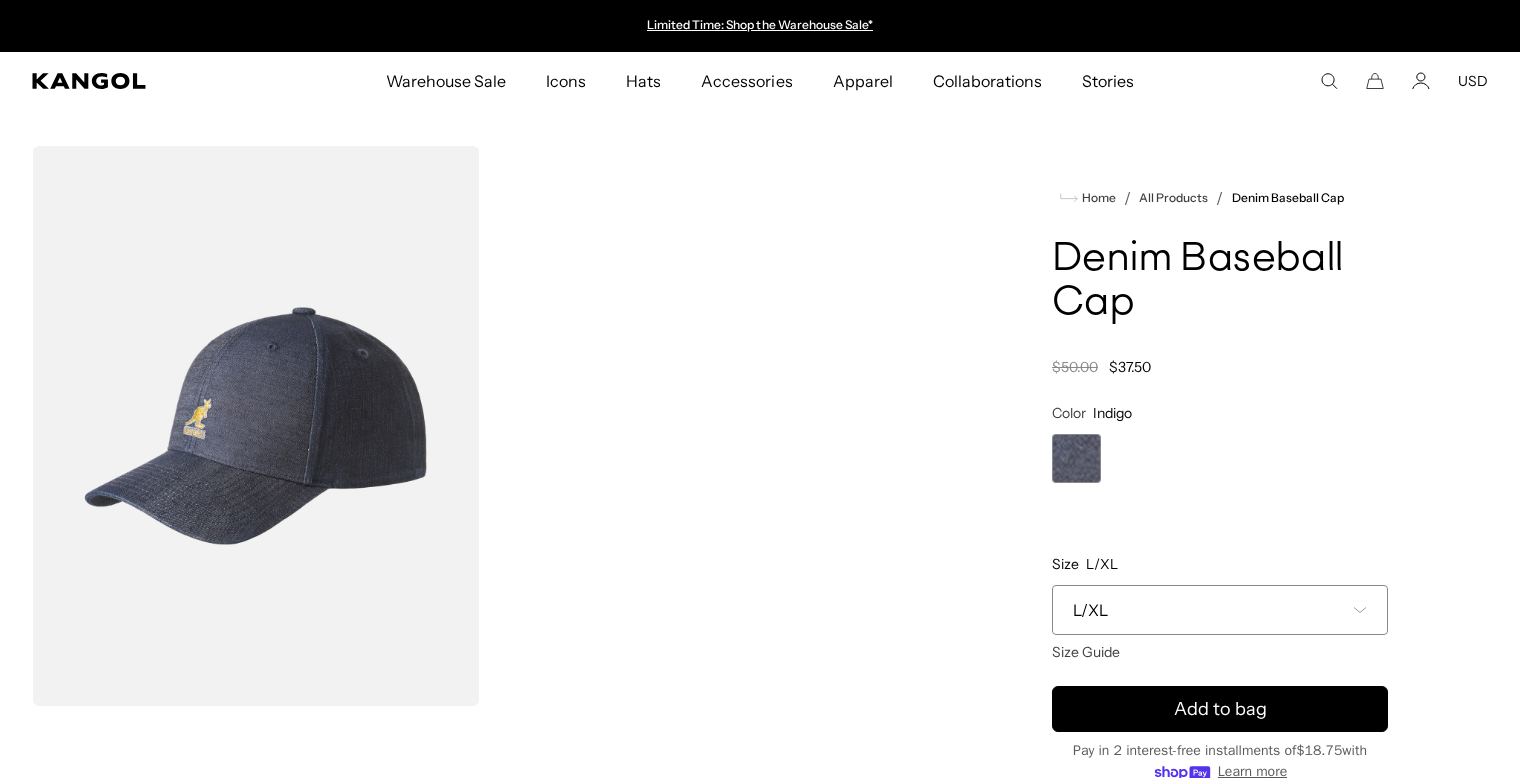 click on "L/XL" at bounding box center [1220, 610] 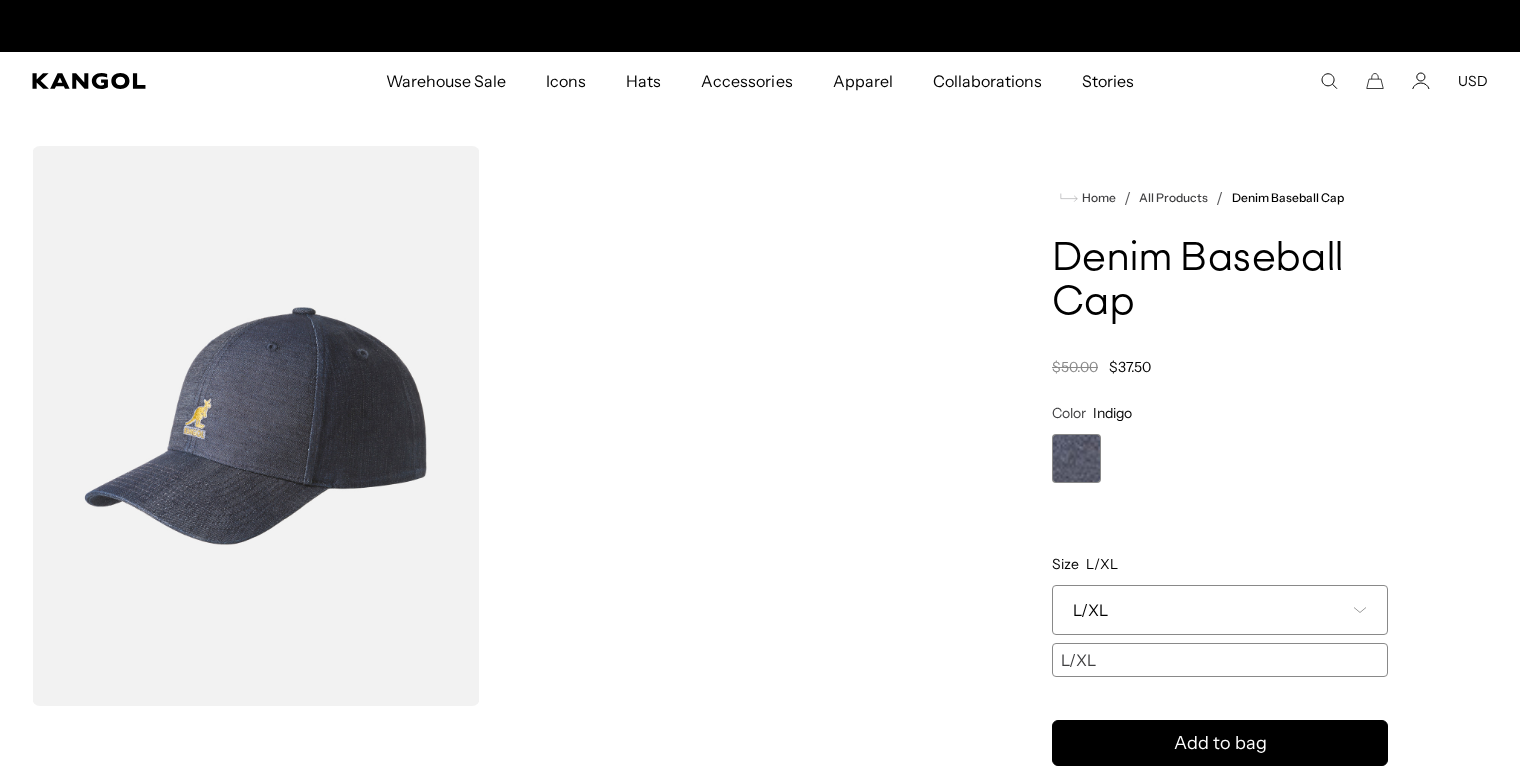 click on "L/XL" at bounding box center [1220, 610] 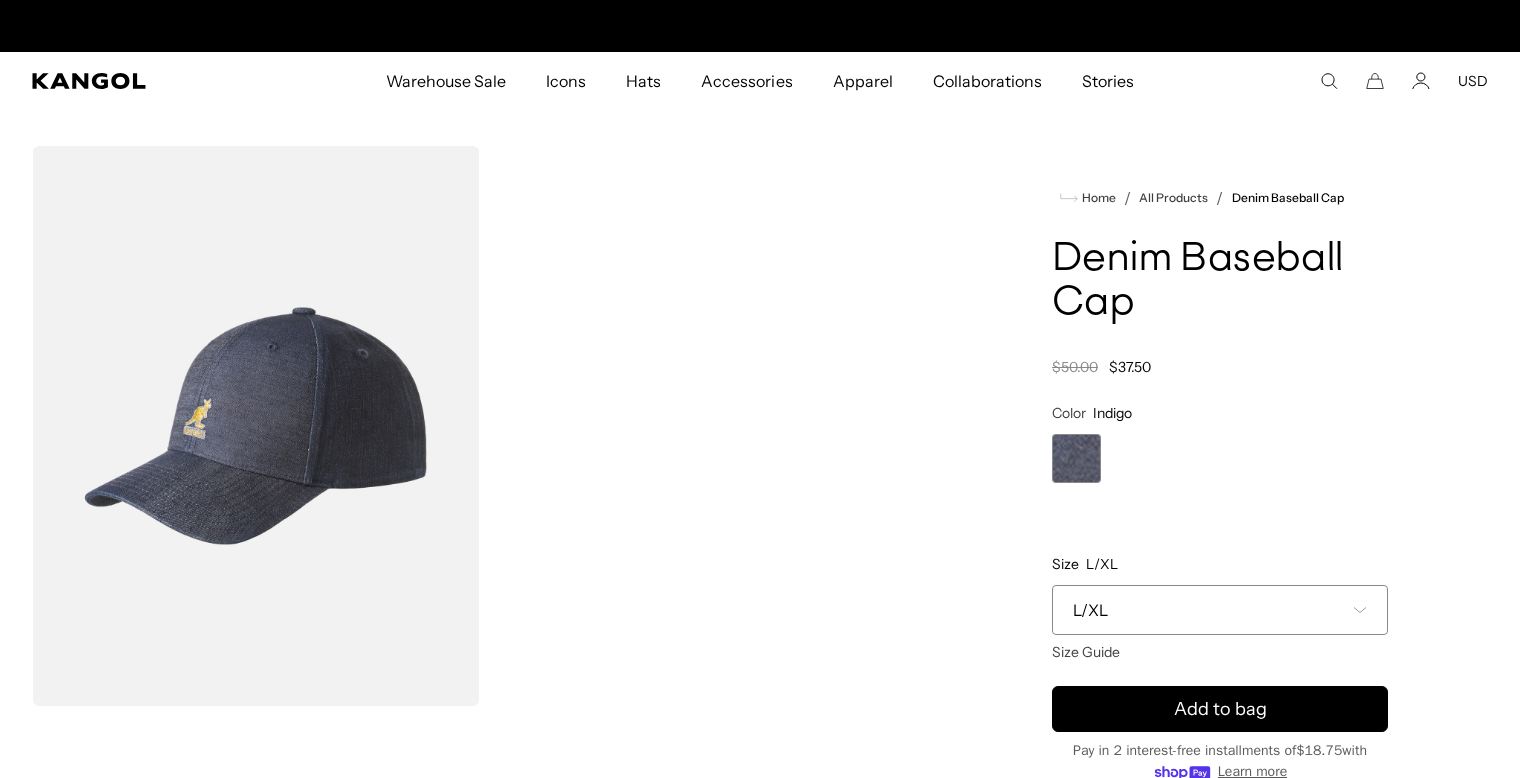 scroll, scrollTop: 0, scrollLeft: 412, axis: horizontal 